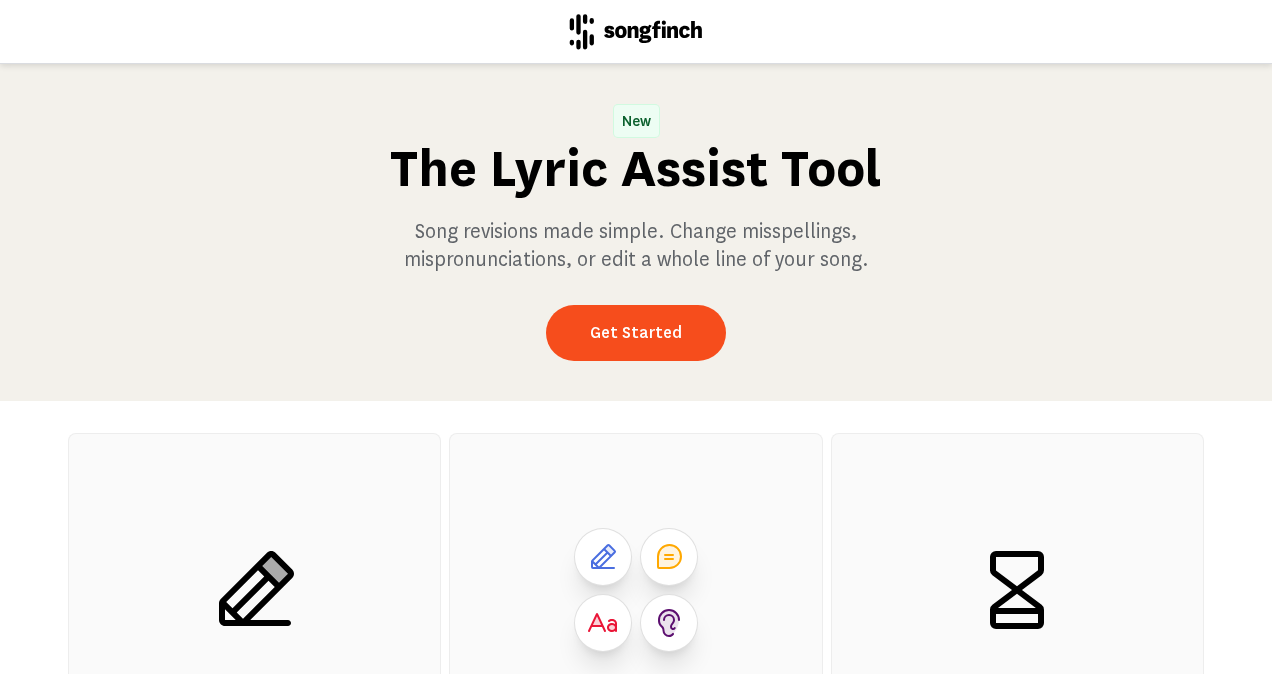scroll, scrollTop: 0, scrollLeft: 0, axis: both 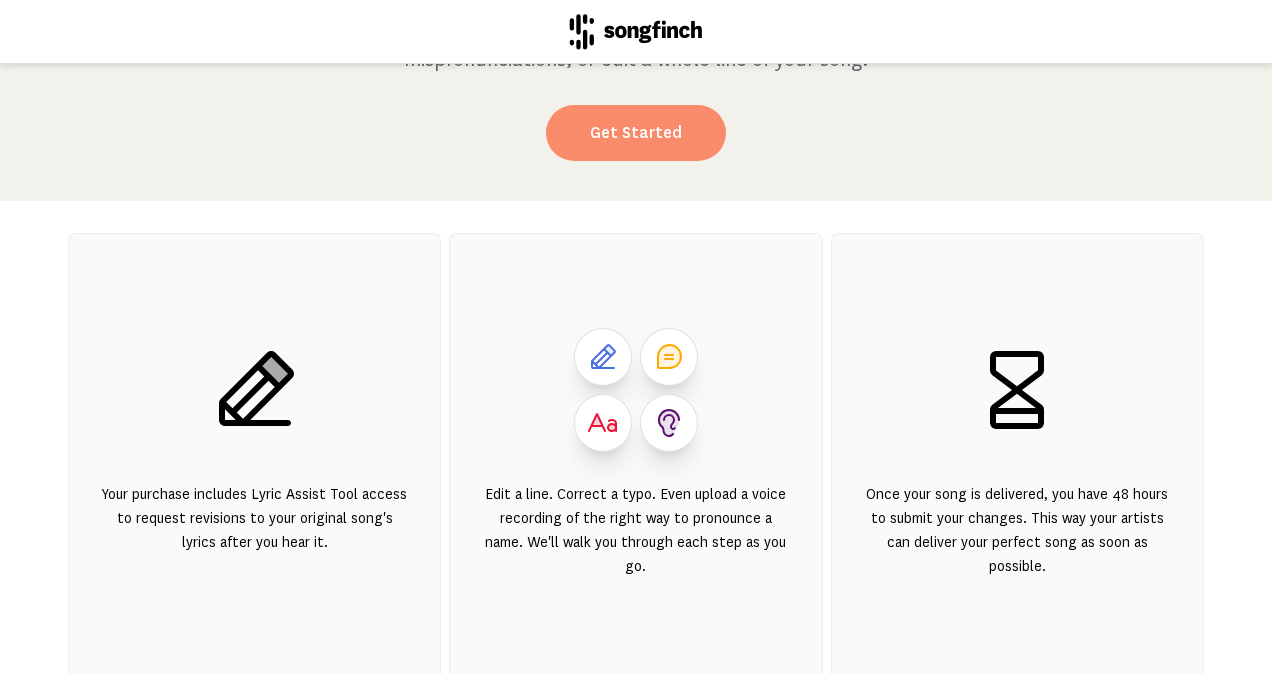 click on "Get Started" at bounding box center (636, 133) 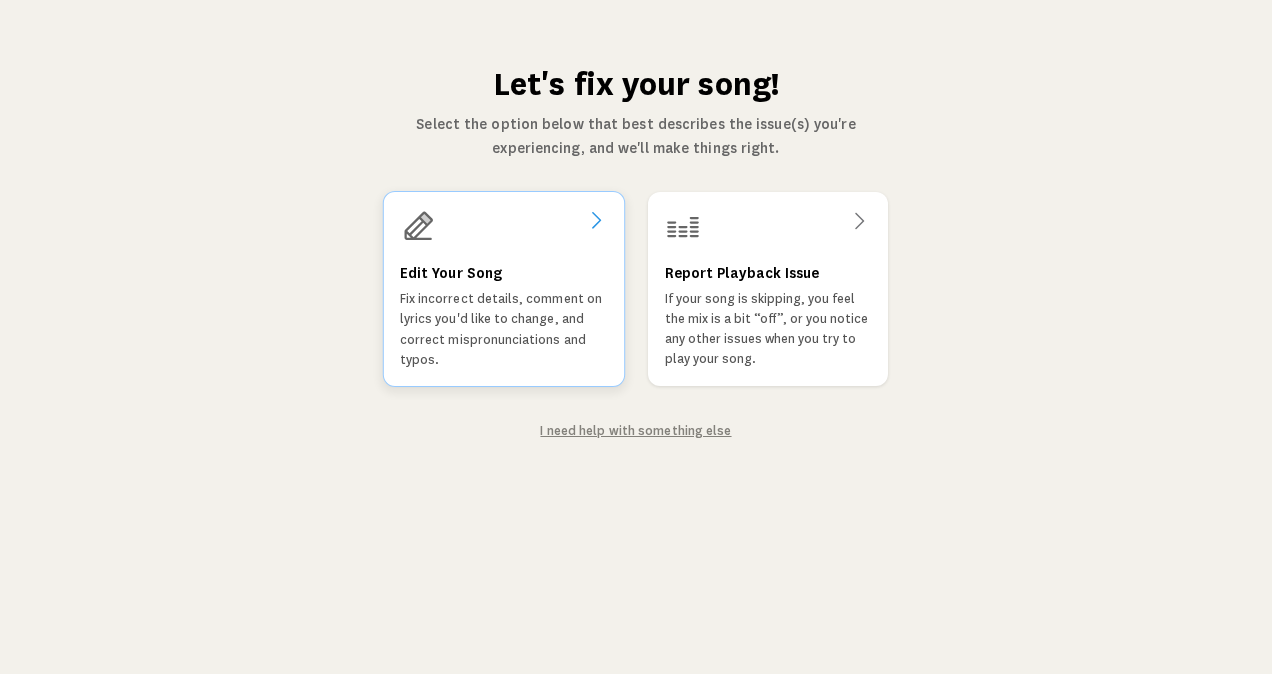 click on "Fix incorrect details, comment on lyrics you'd like to change, and correct mispronunciations and typos." at bounding box center [504, 329] 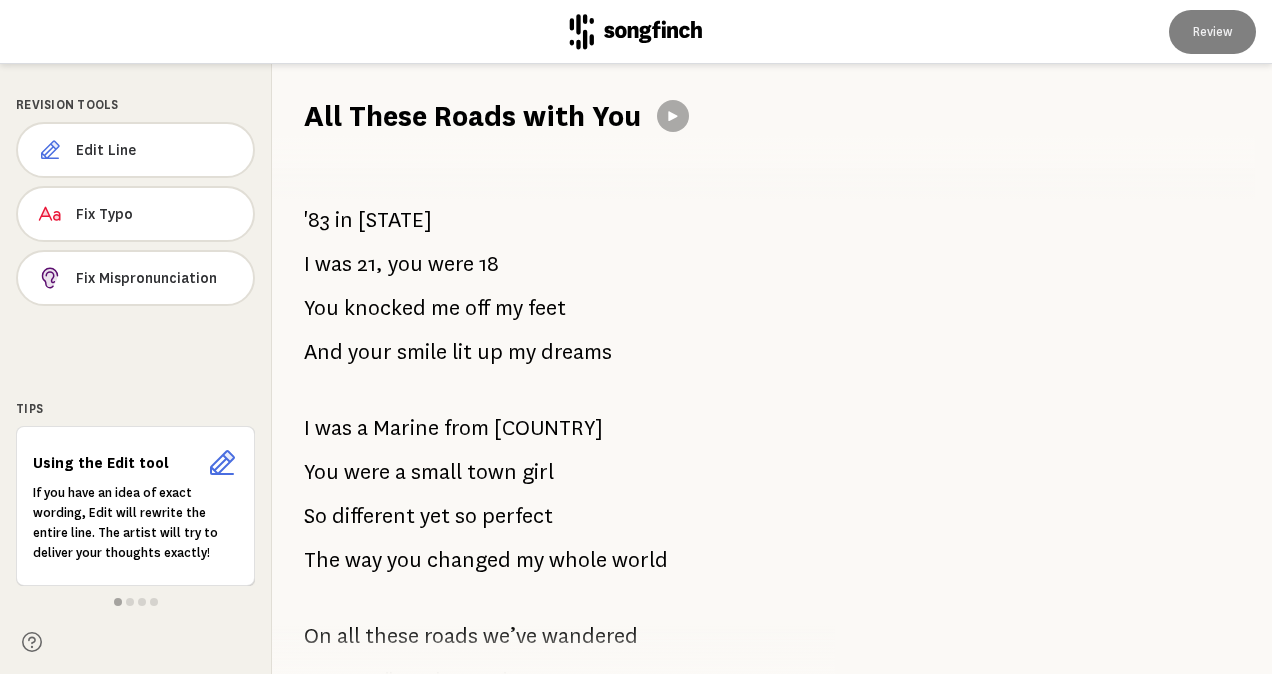 scroll, scrollTop: 100, scrollLeft: 0, axis: vertical 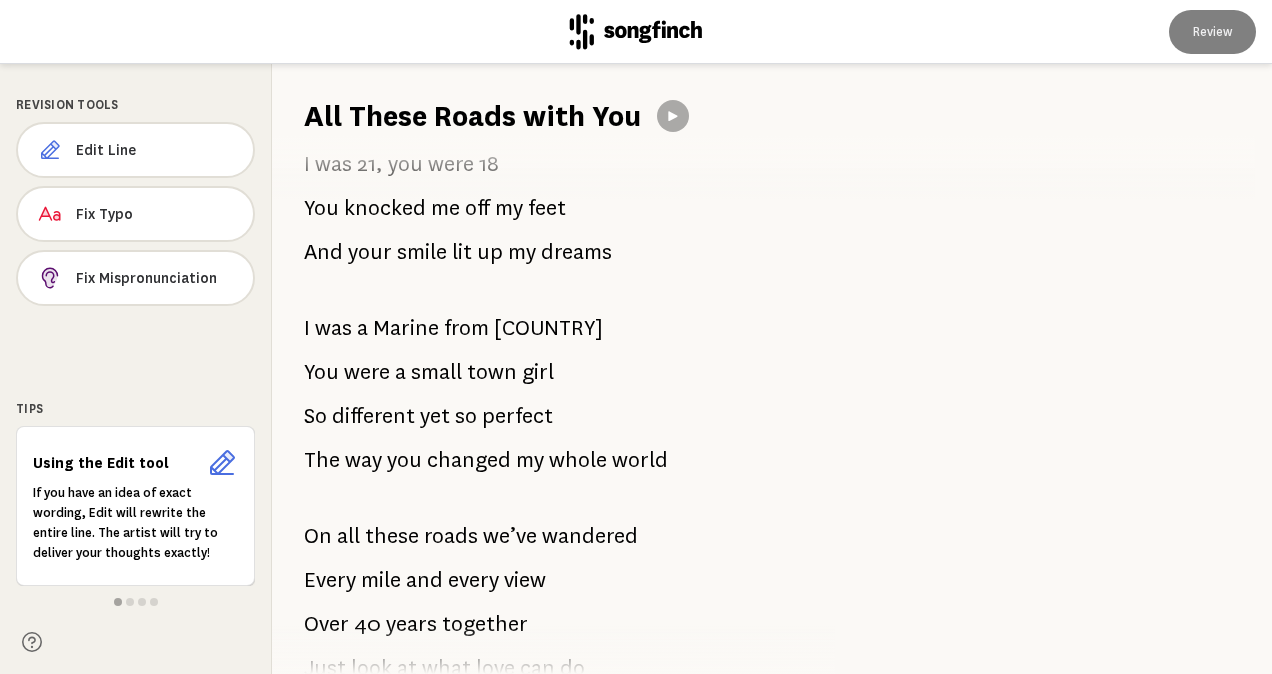 click on "Marine" at bounding box center [406, 328] 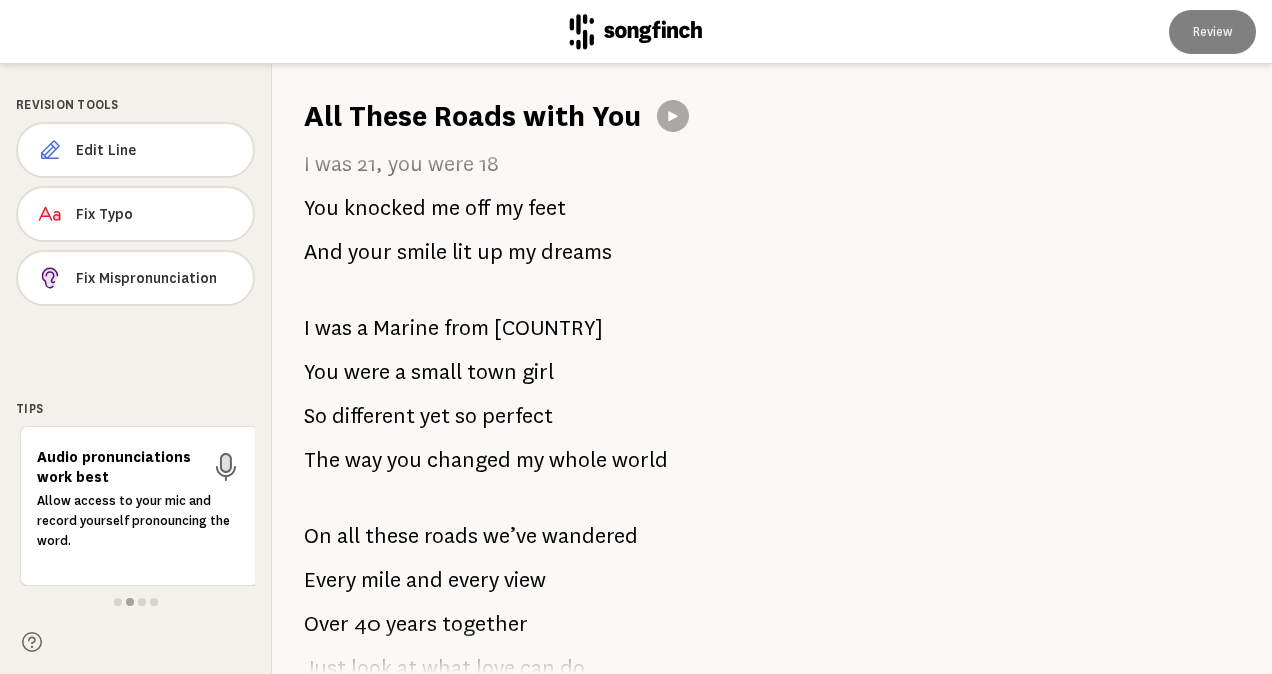 drag, startPoint x: 304, startPoint y: 323, endPoint x: 433, endPoint y: 336, distance: 129.65338 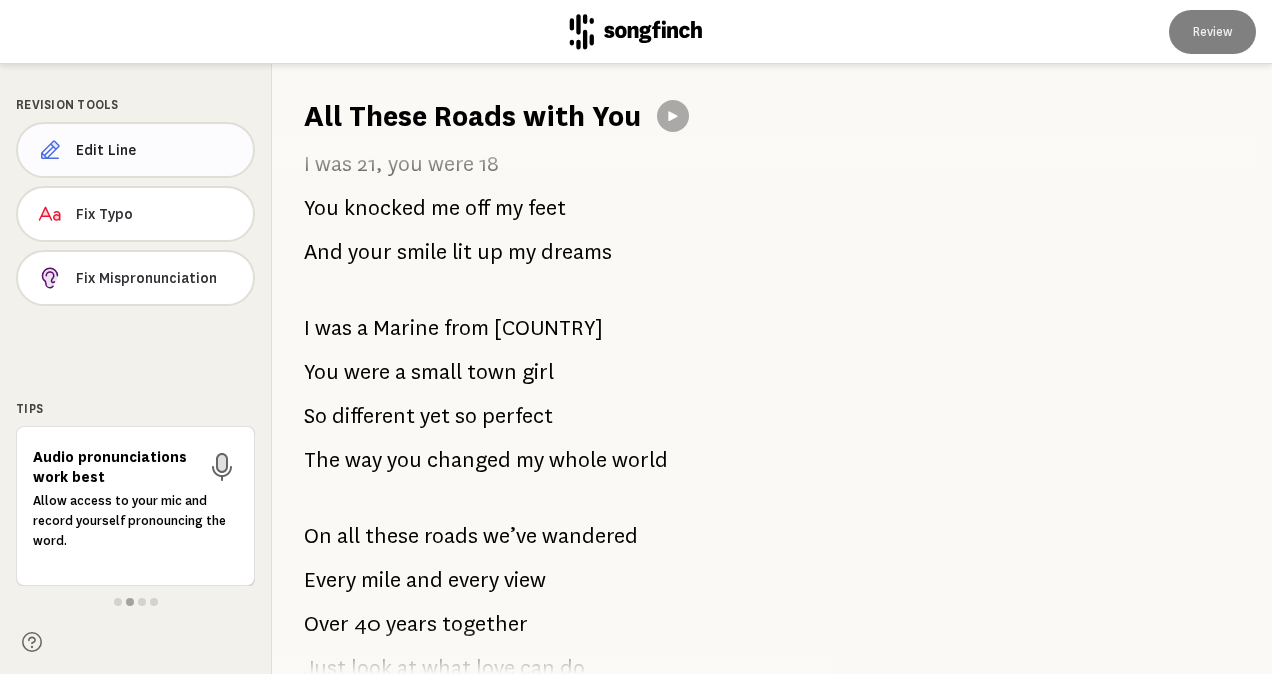click on "Edit Line" at bounding box center (156, 150) 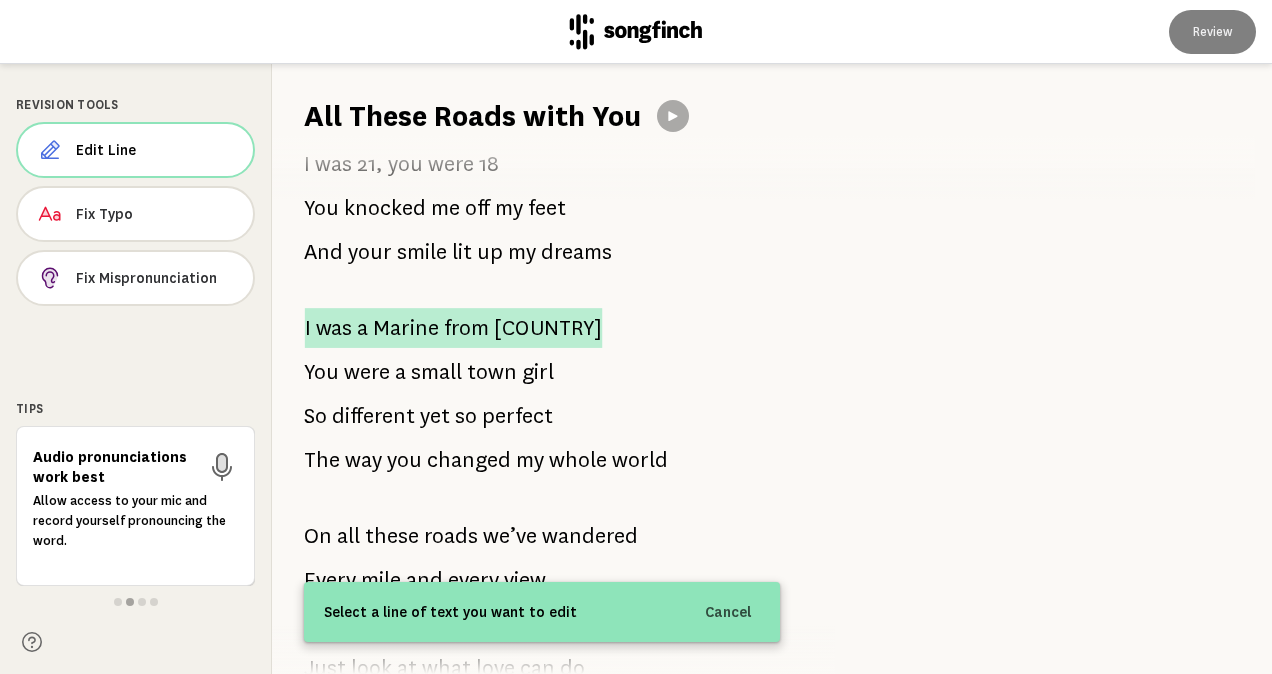 click on "from" at bounding box center [466, 328] 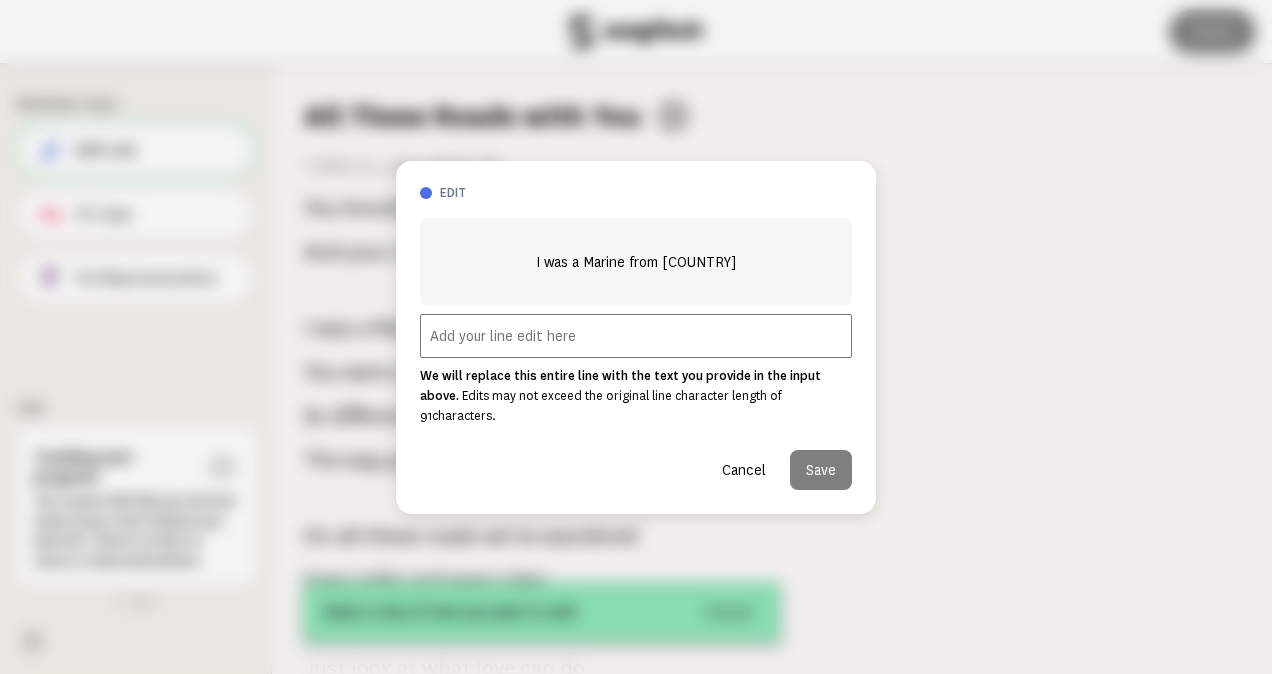 click at bounding box center (636, 336) 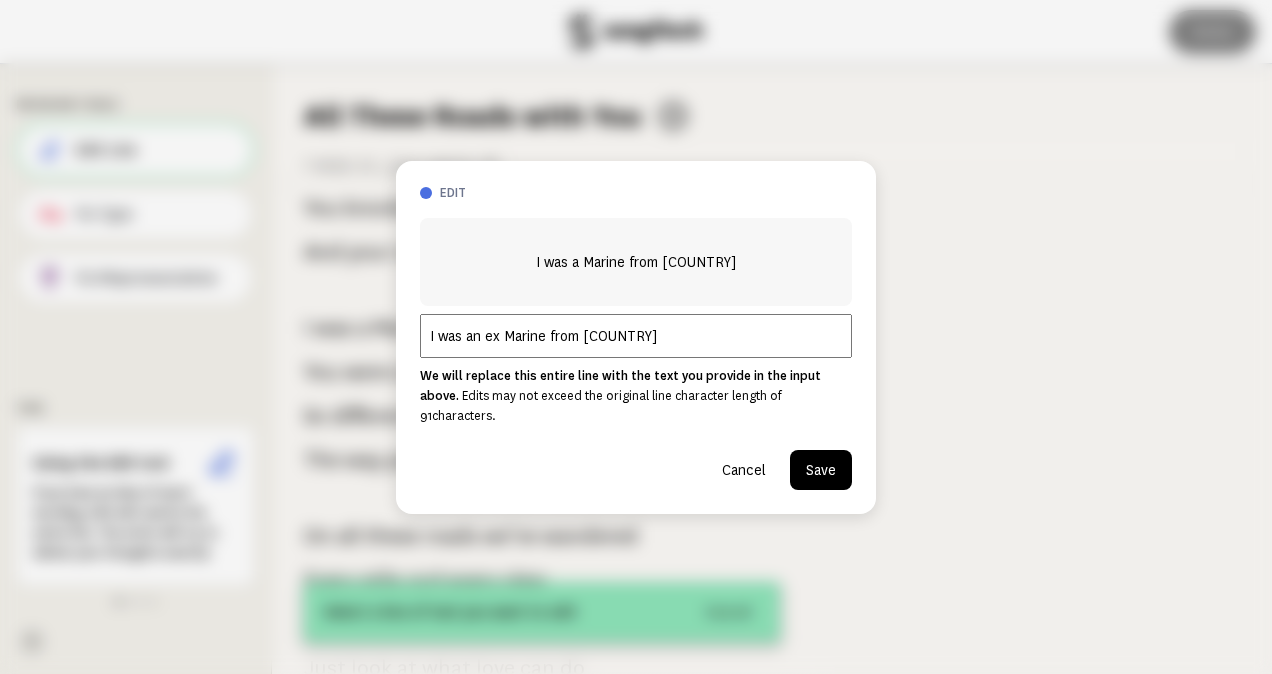 drag, startPoint x: 506, startPoint y: 348, endPoint x: 541, endPoint y: 350, distance: 35.057095 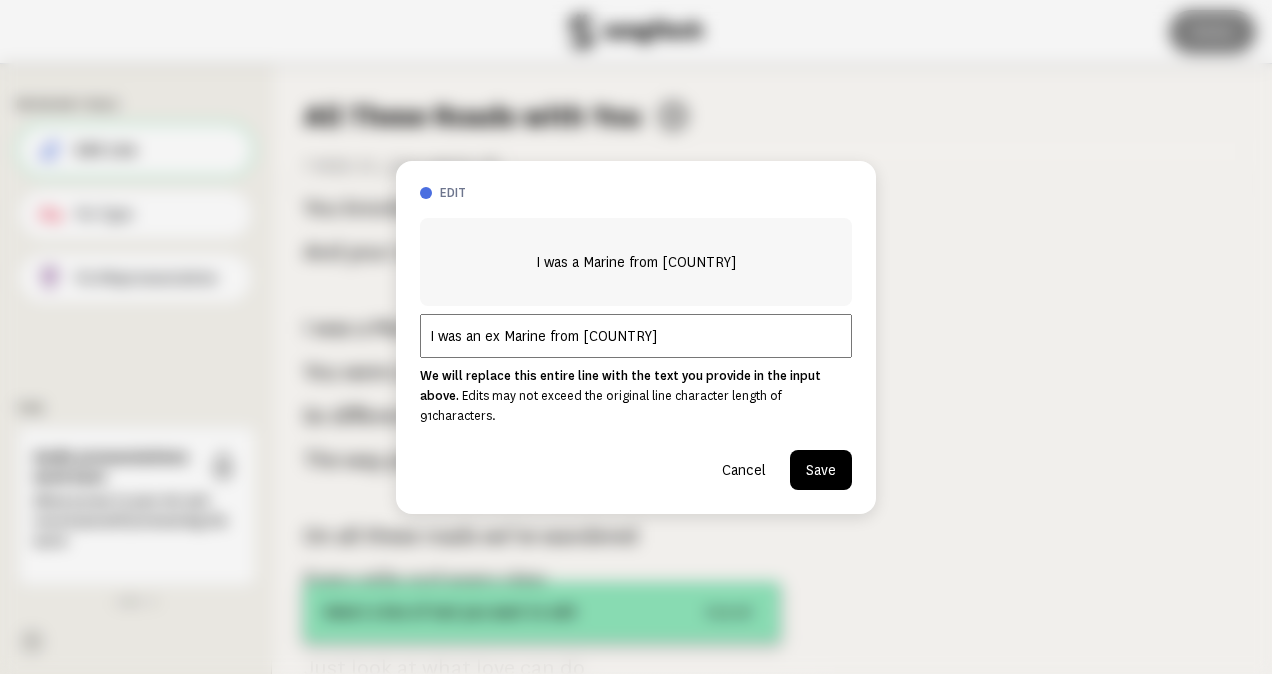 drag, startPoint x: 486, startPoint y: 345, endPoint x: 539, endPoint y: 348, distance: 53.08484 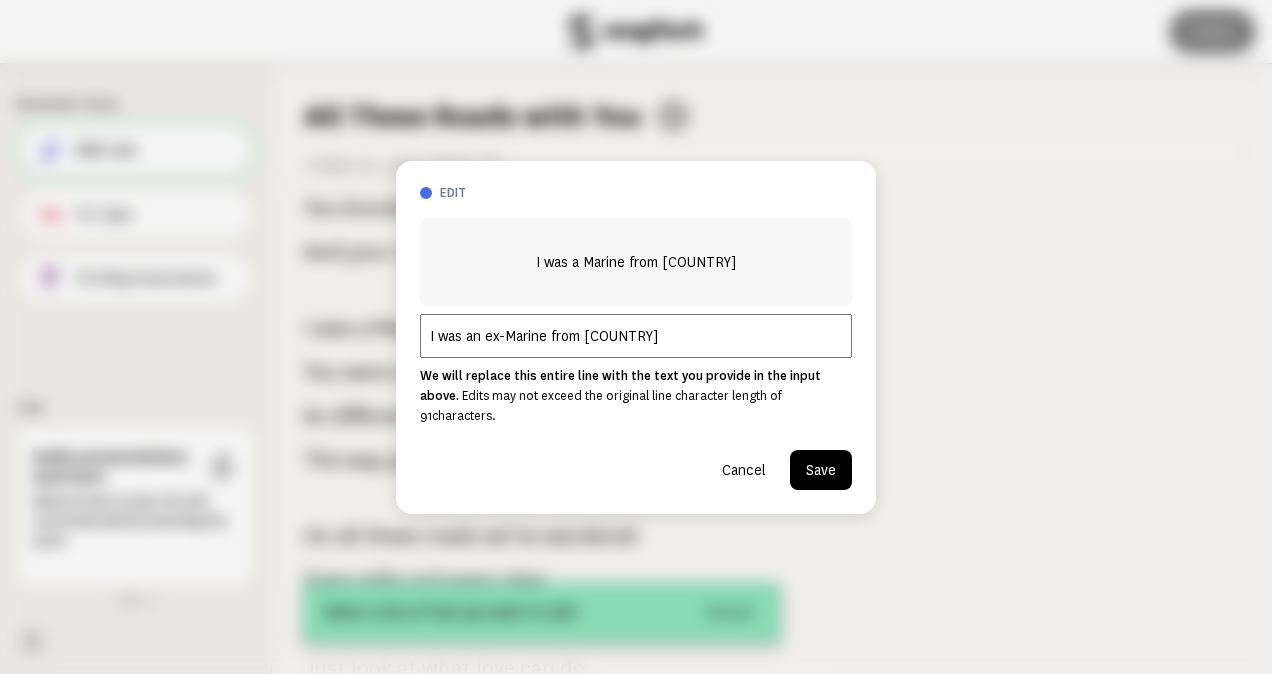 type on "I was an ex-Marine from [COUNTRY]" 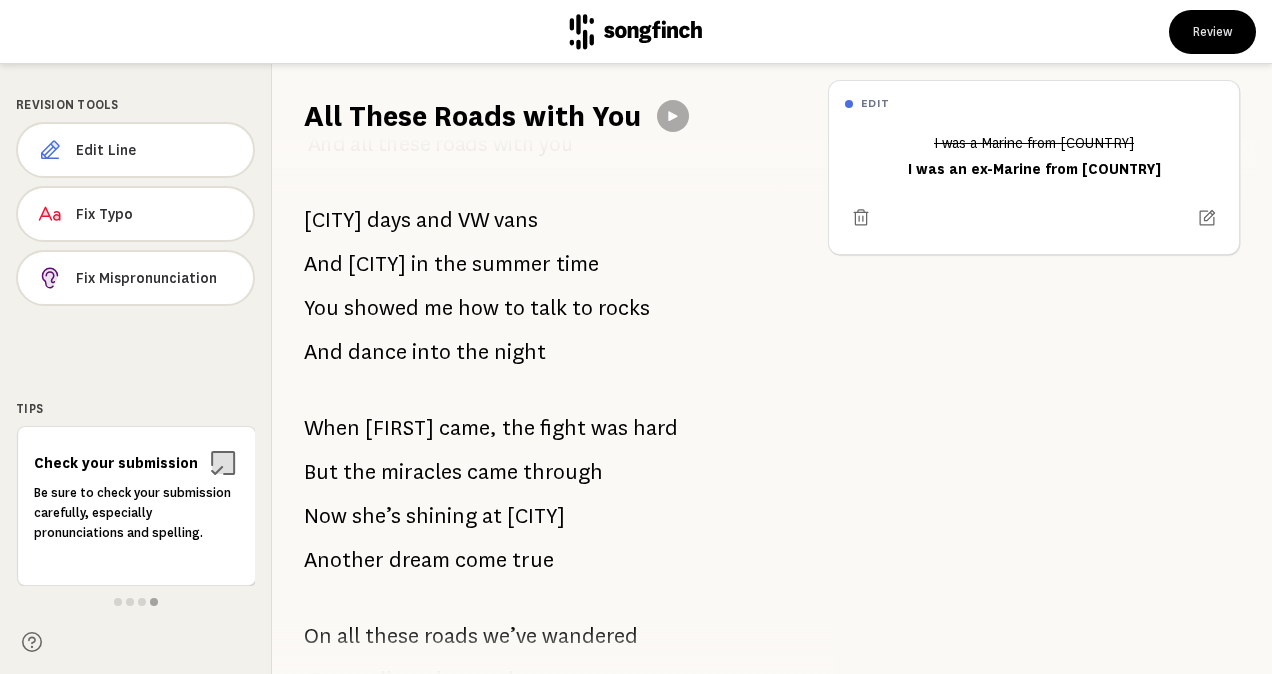 scroll, scrollTop: 900, scrollLeft: 0, axis: vertical 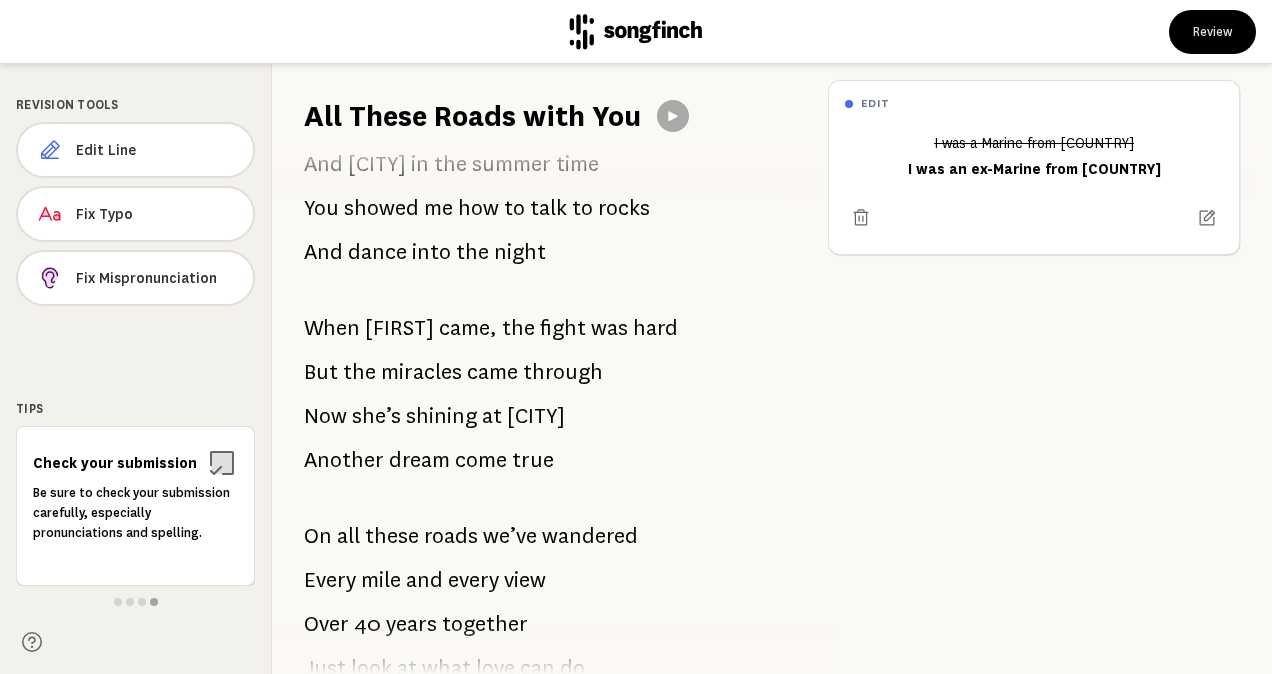click on "fight" at bounding box center [563, 328] 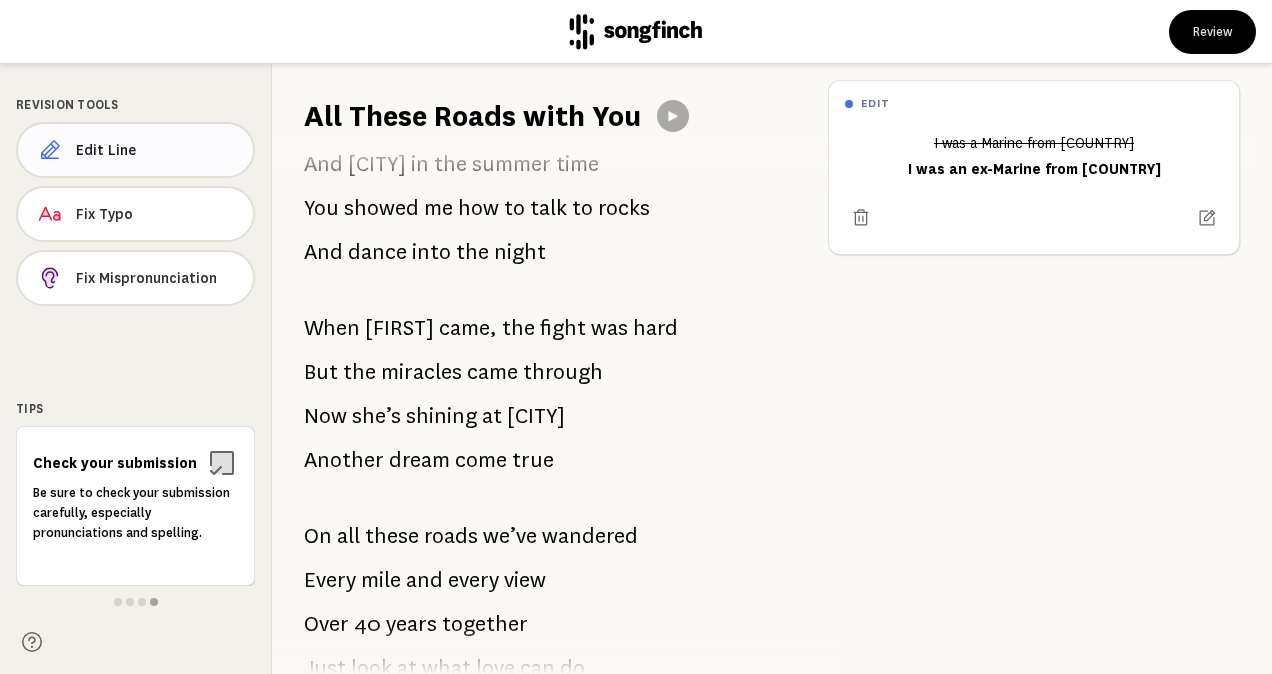 click on "Edit Line" at bounding box center [156, 150] 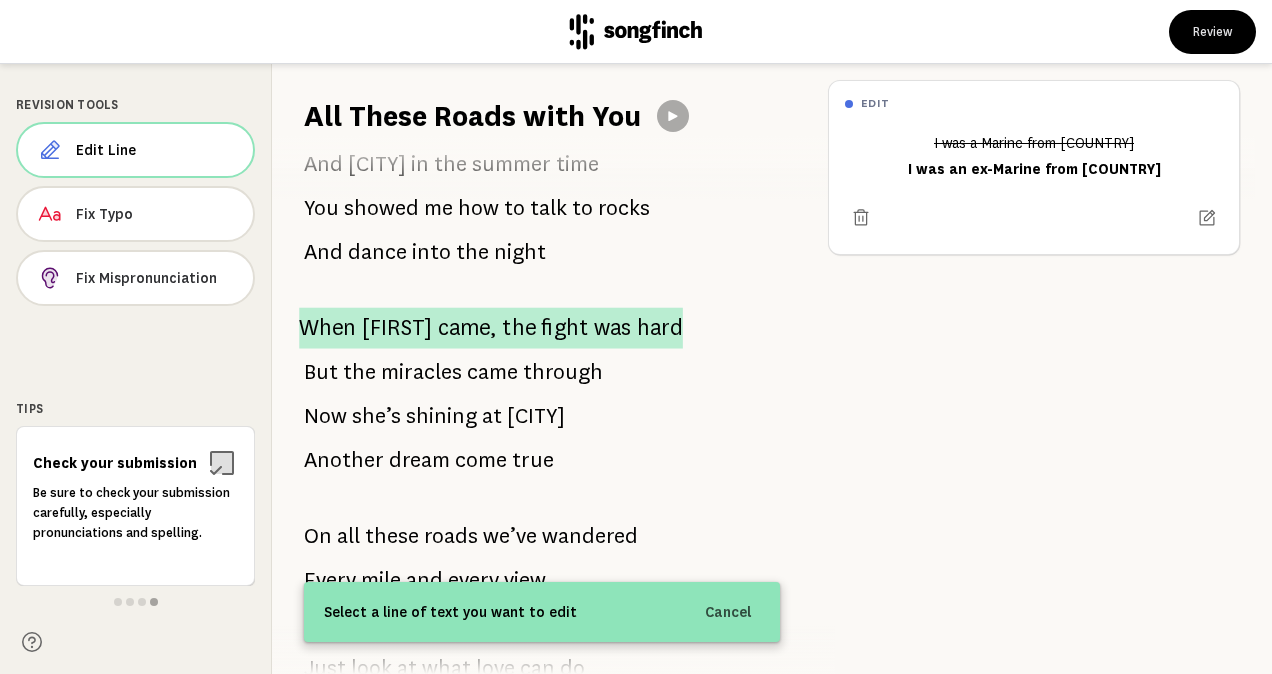 drag, startPoint x: 298, startPoint y: 328, endPoint x: 317, endPoint y: 328, distance: 19 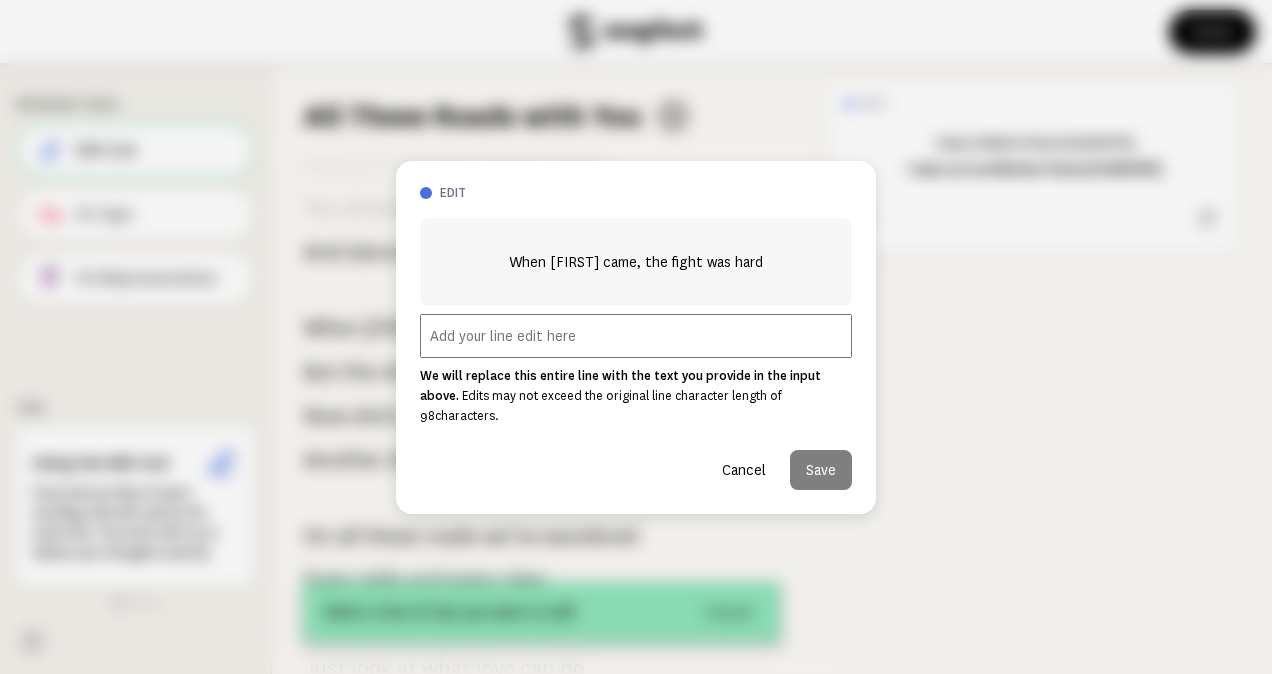 scroll, scrollTop: 1357, scrollLeft: 0, axis: vertical 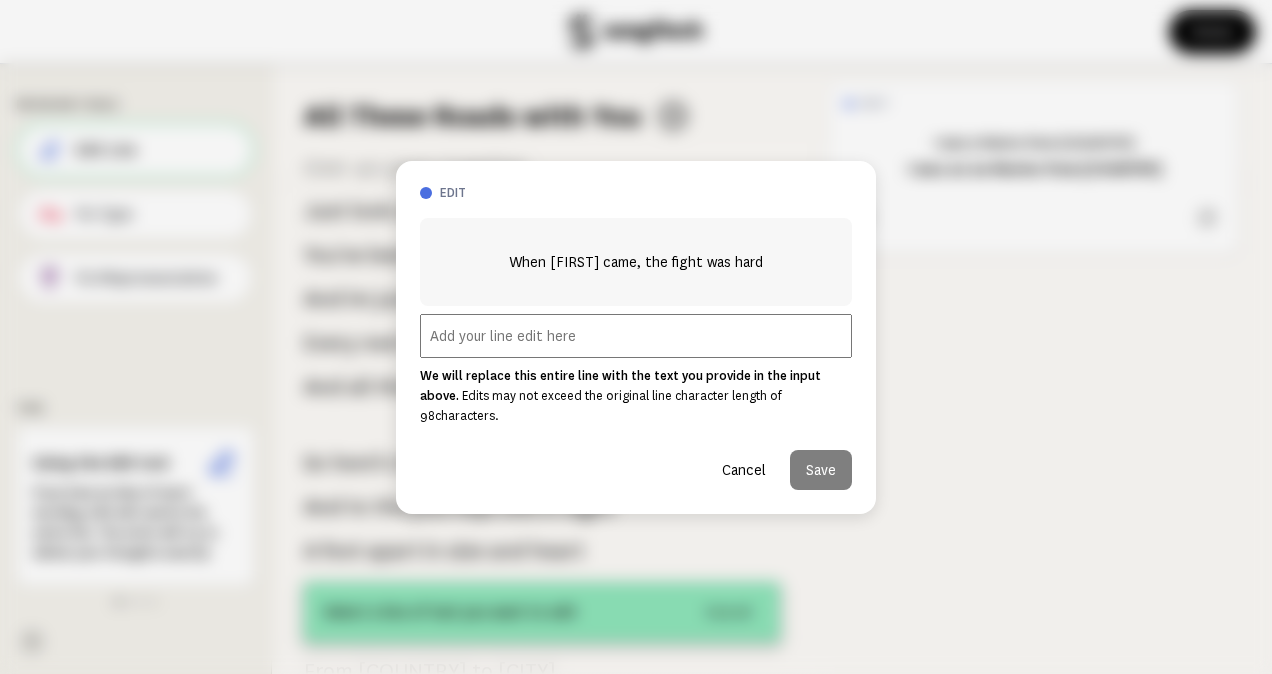 click at bounding box center (636, 336) 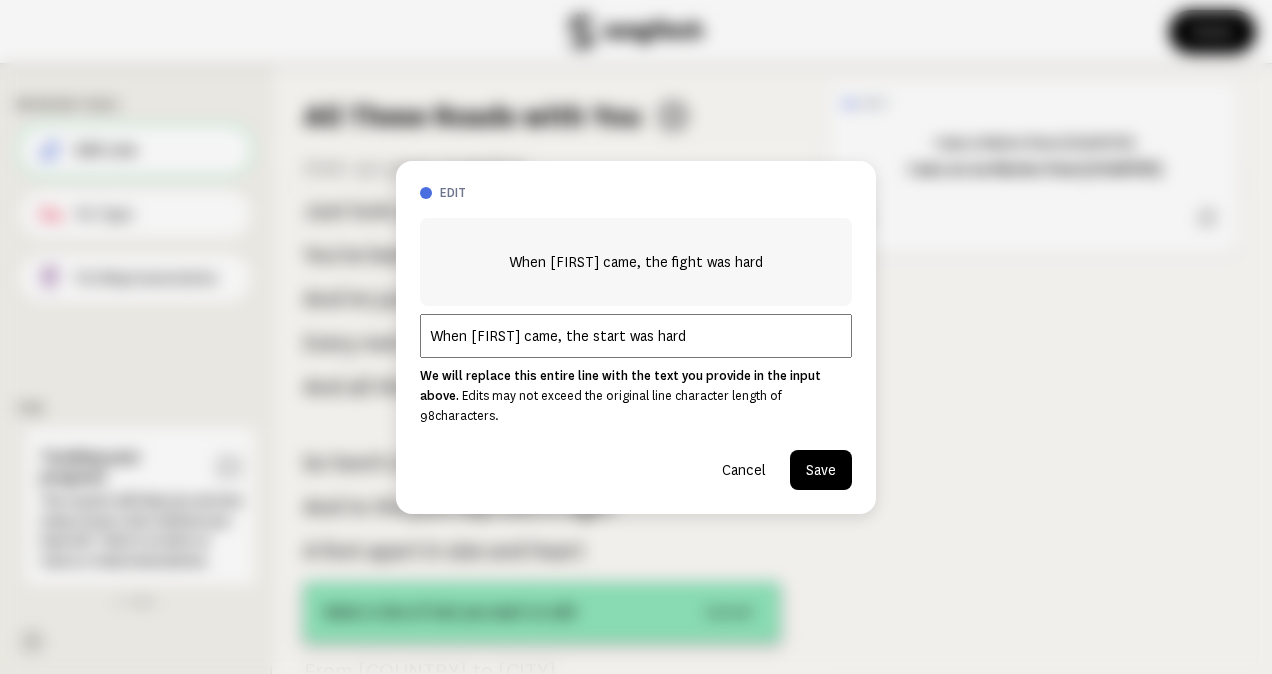 type on "When [FIRST] came, the start was hard" 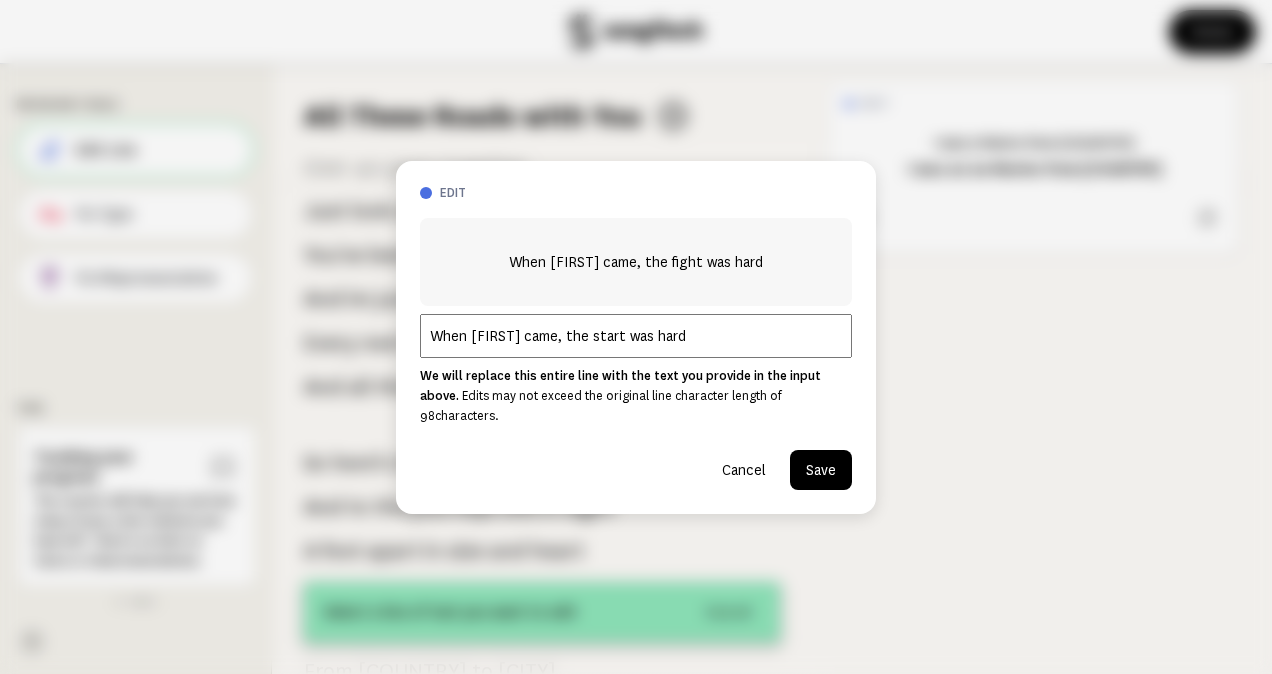 click on "Save" at bounding box center [821, 470] 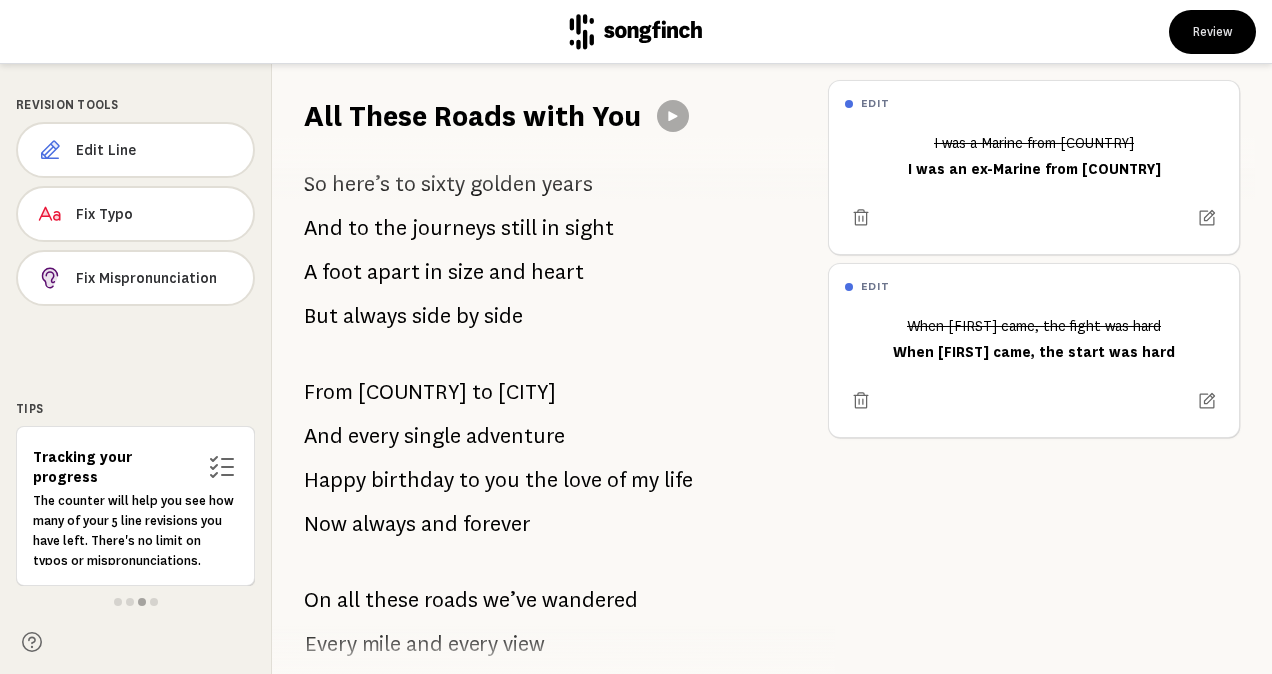 scroll, scrollTop: 1657, scrollLeft: 0, axis: vertical 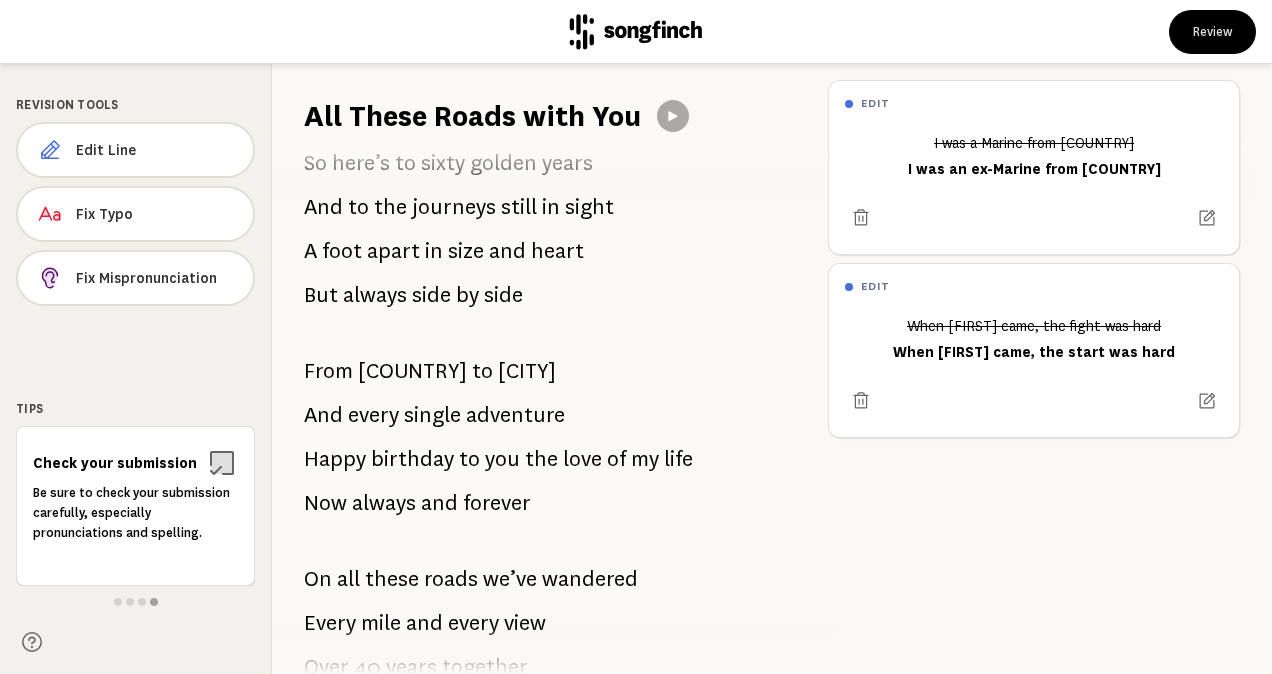 drag, startPoint x: 296, startPoint y: 364, endPoint x: 449, endPoint y: 370, distance: 153.1176 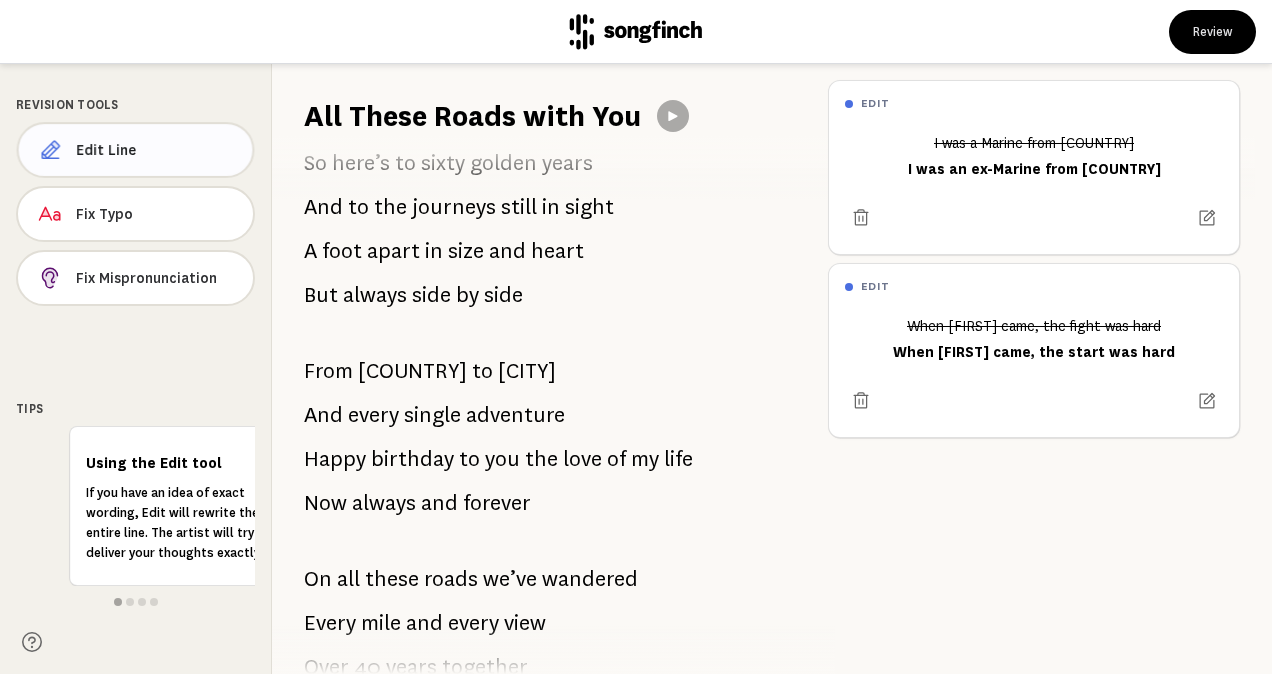 click on "Edit Line" at bounding box center (156, 150) 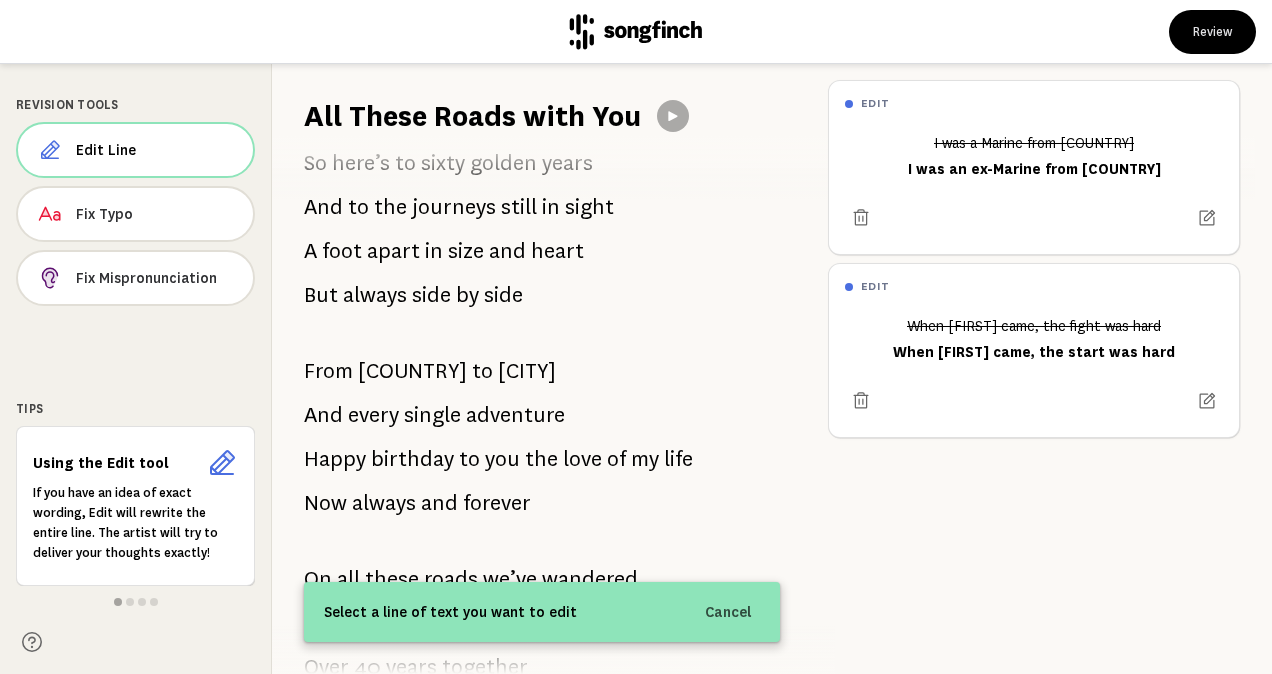 drag, startPoint x: 533, startPoint y: 372, endPoint x: 292, endPoint y: 365, distance: 241.10164 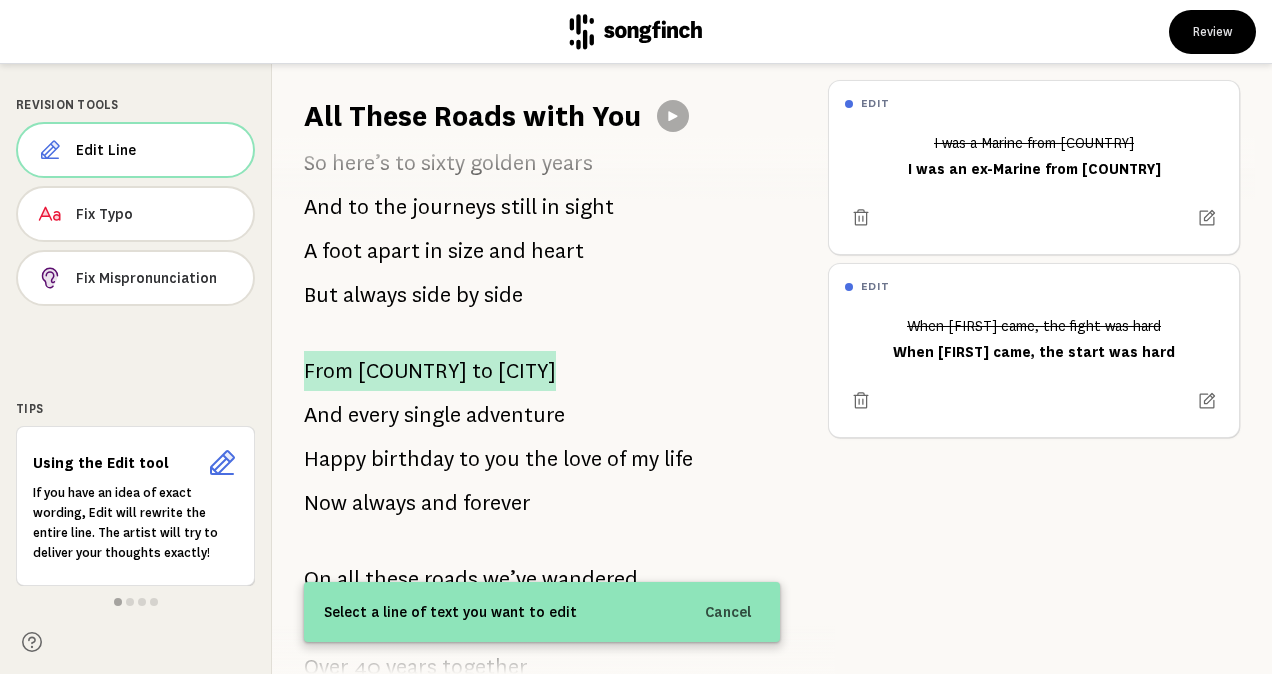 drag, startPoint x: 298, startPoint y: 368, endPoint x: 311, endPoint y: 368, distance: 13 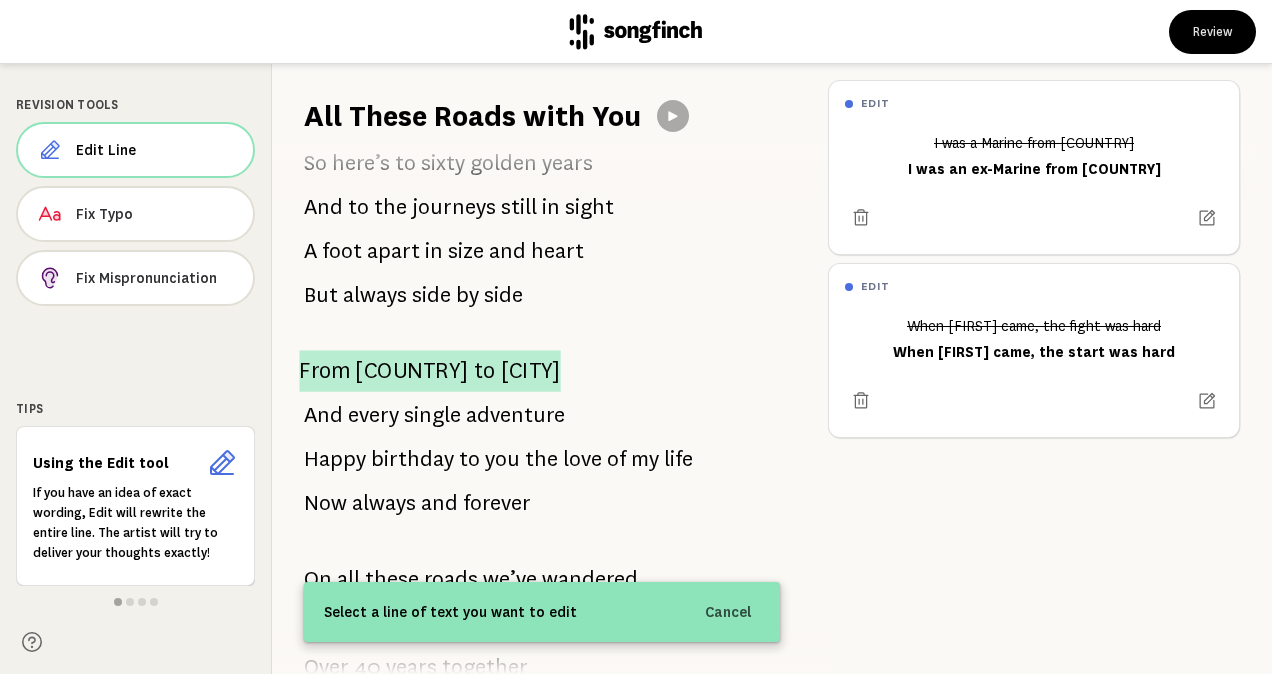 click on "From" at bounding box center (324, 371) 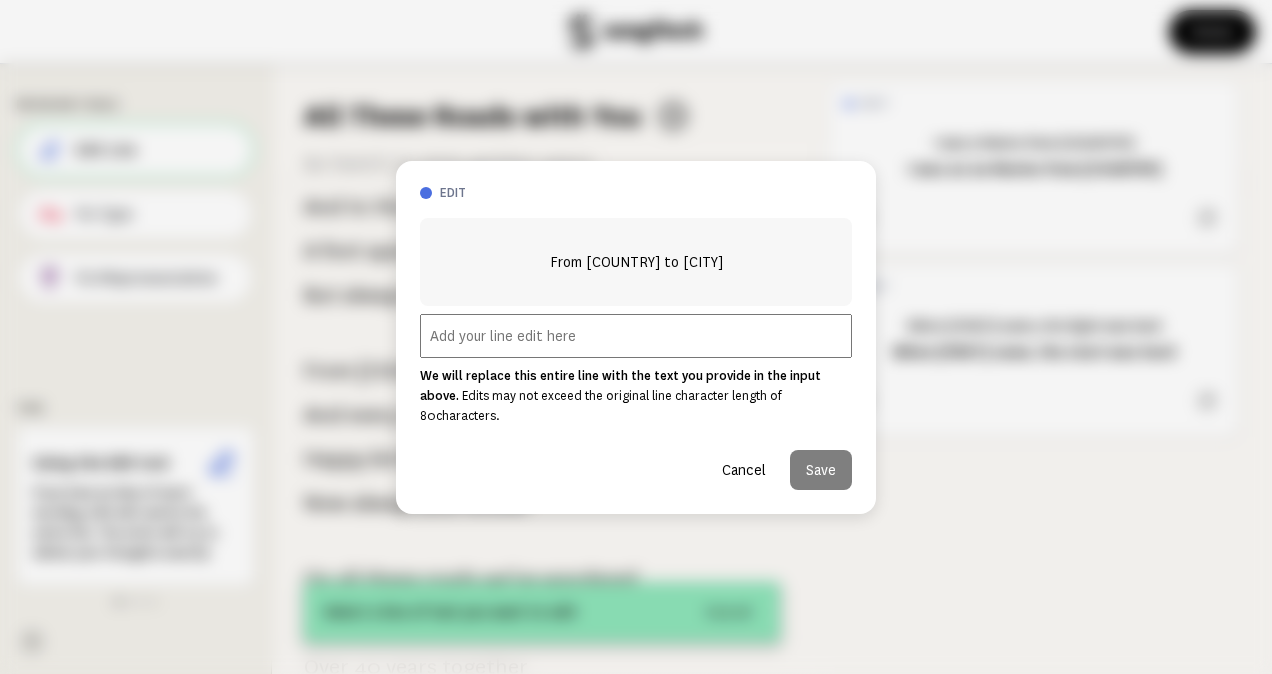 click at bounding box center (636, 336) 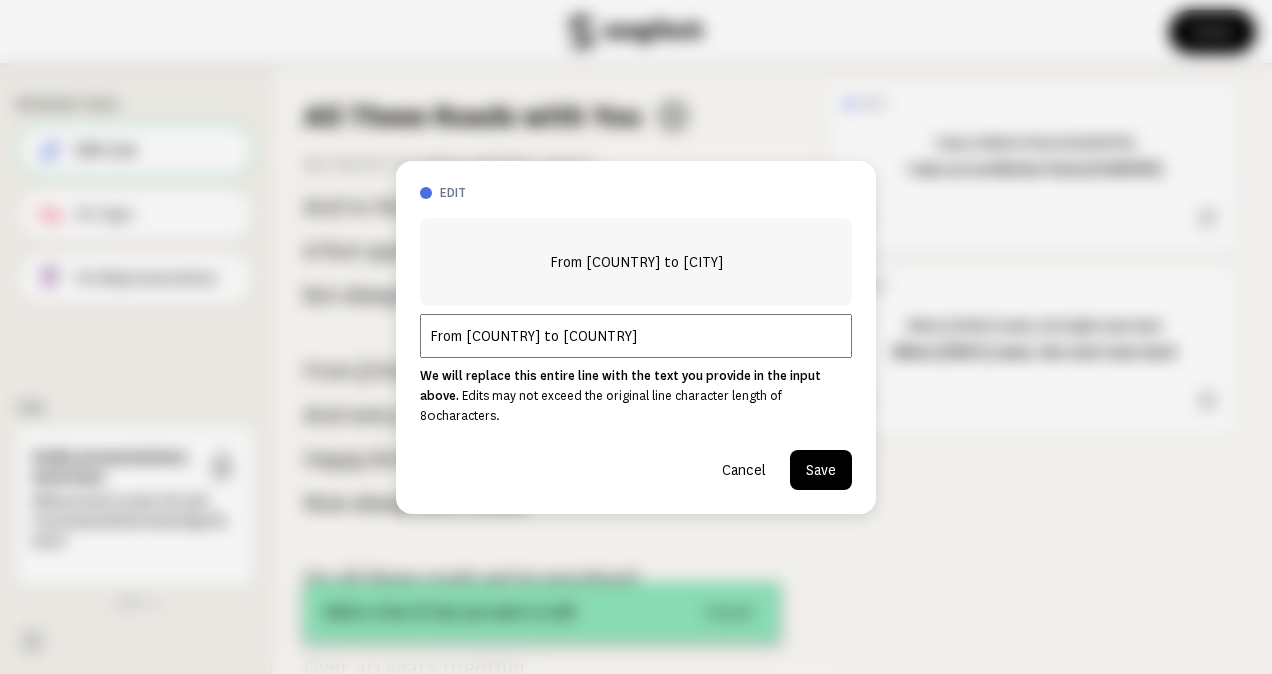 type on "From [COUNTRY] to [COUNTRY]" 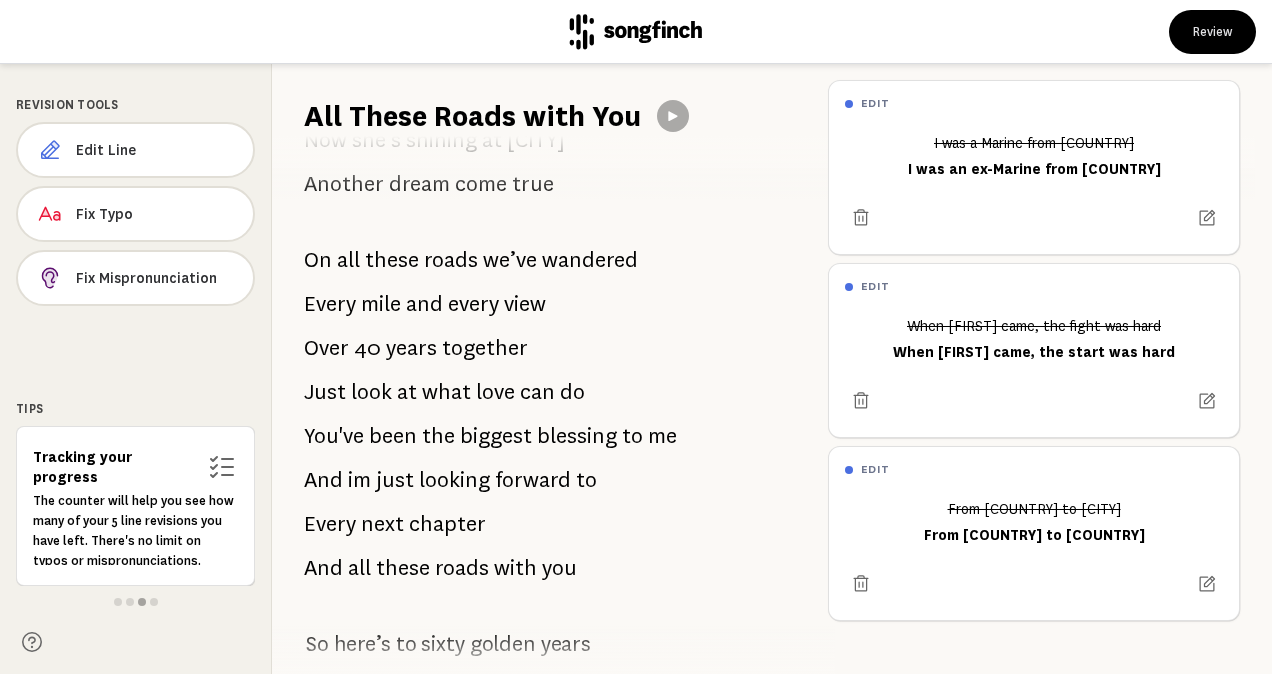 scroll, scrollTop: 1200, scrollLeft: 0, axis: vertical 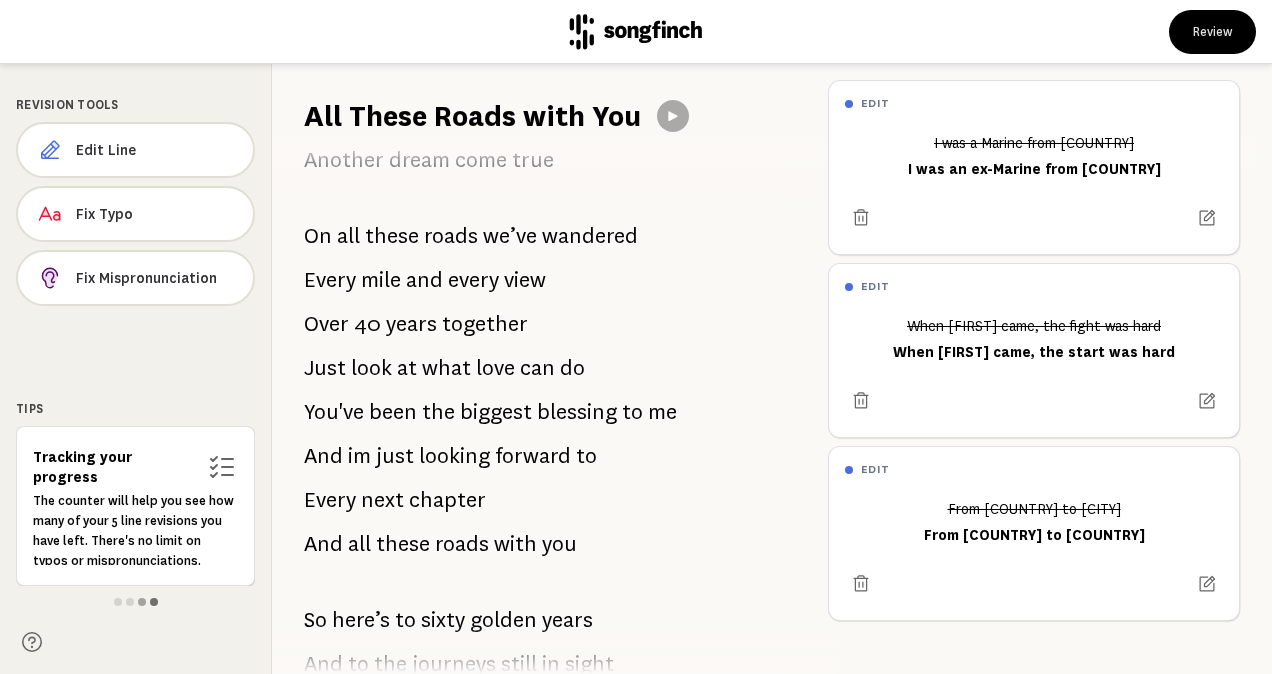click at bounding box center (154, 602) 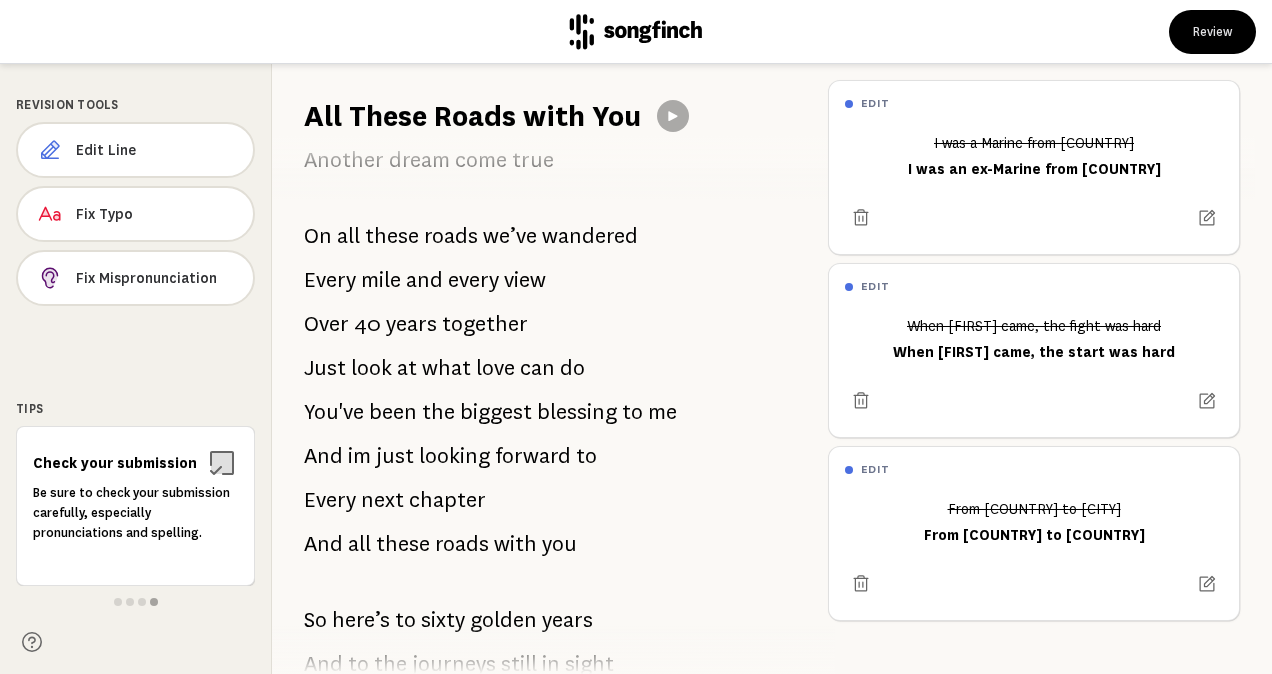 click on "Be sure to check your submission carefully, especially pronunciations and spelling." at bounding box center (135, 524) 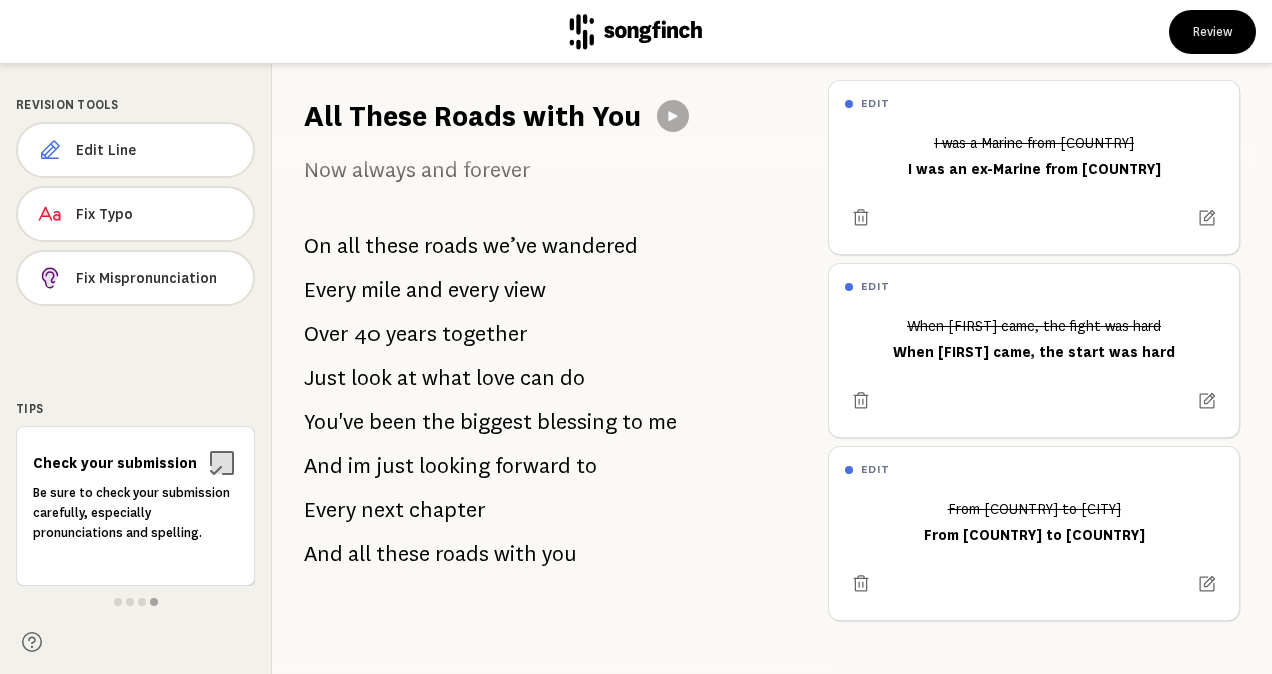 scroll, scrollTop: 2005, scrollLeft: 0, axis: vertical 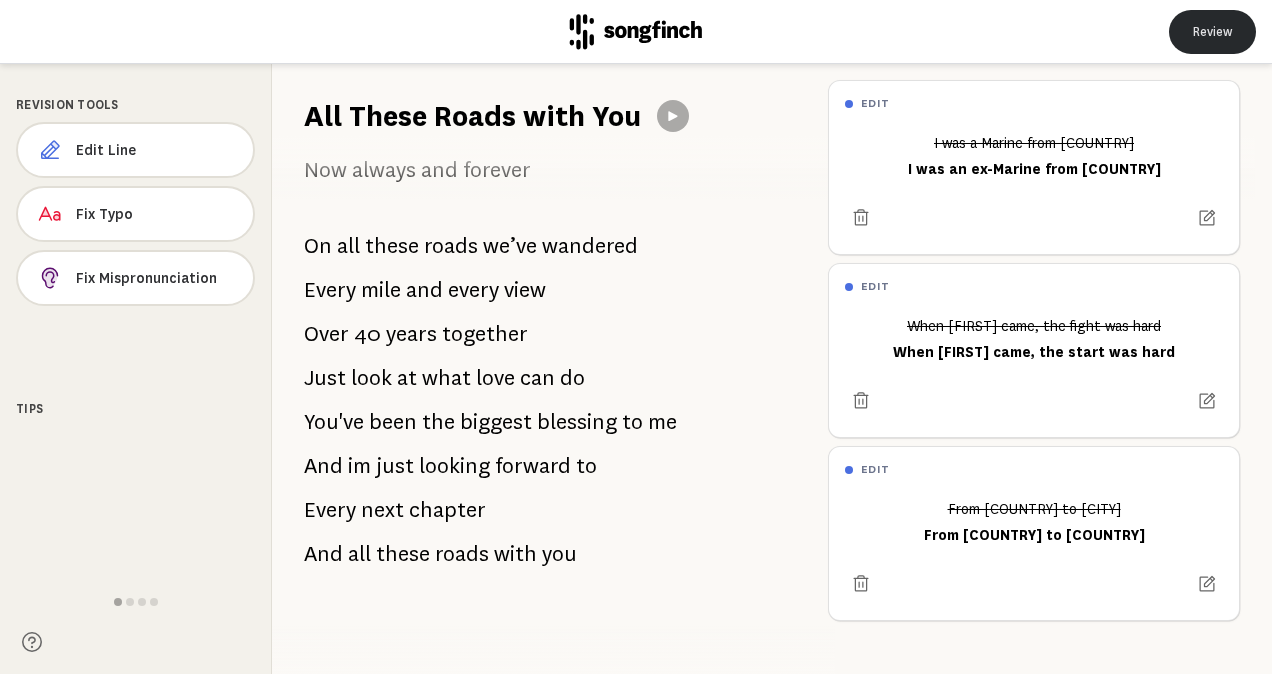 click on "Review" at bounding box center [1212, 32] 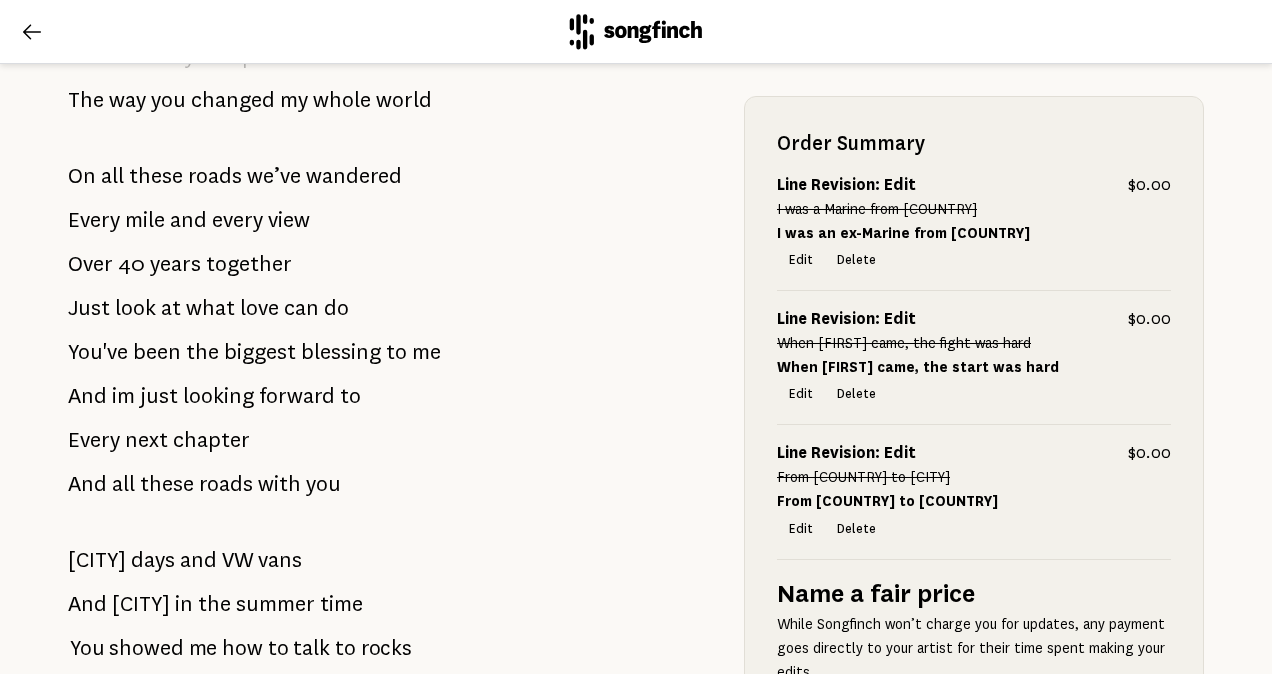 scroll, scrollTop: 700, scrollLeft: 0, axis: vertical 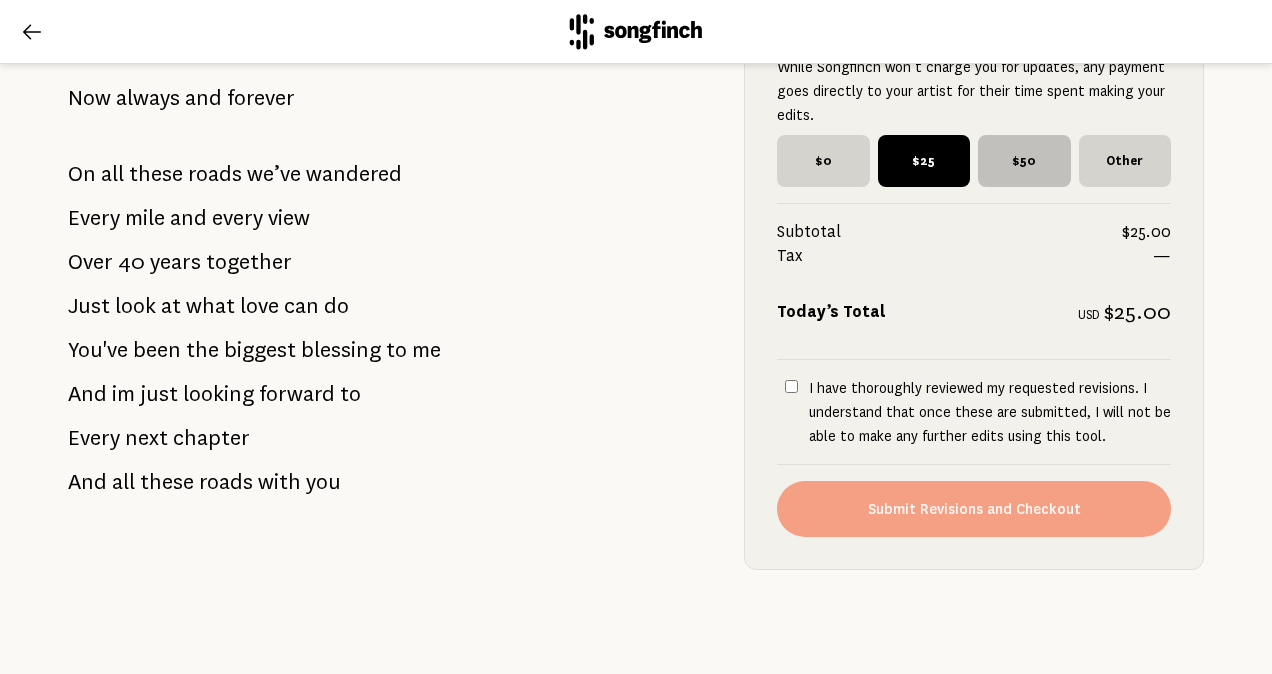 click on "$50" at bounding box center (1024, 161) 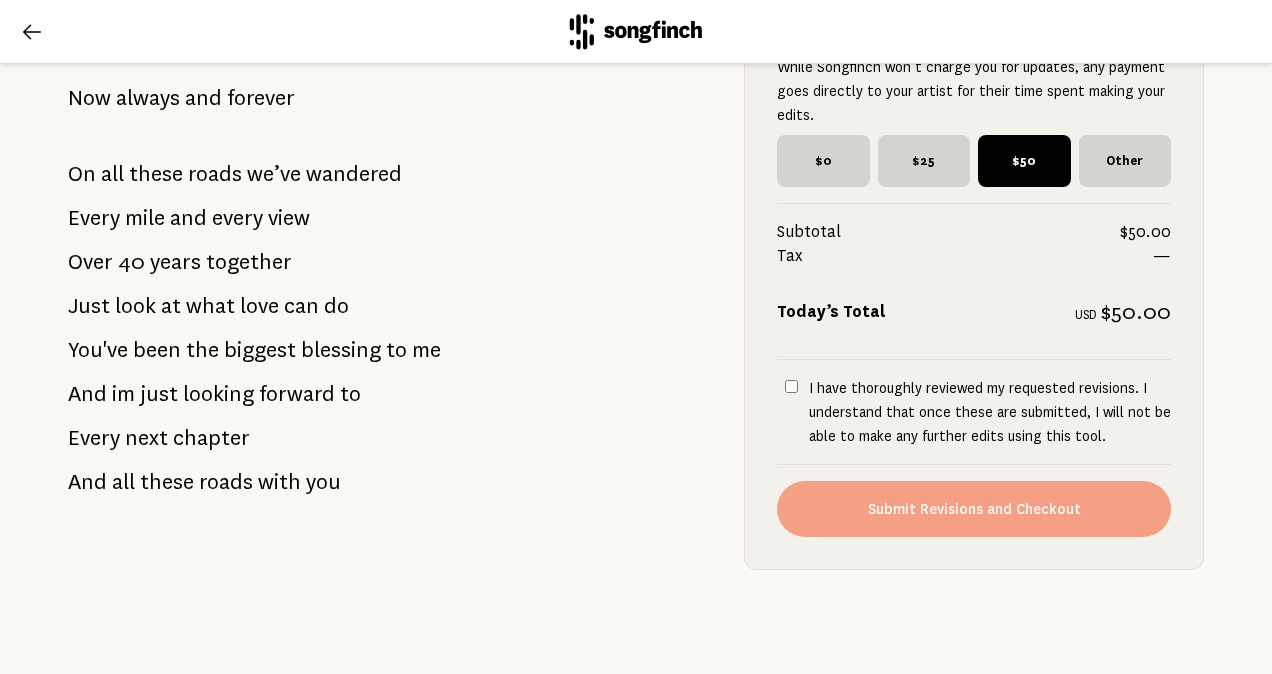 click on "I have thoroughly reviewed my requested revisions. I understand that once these are submitted, I will not be able to make any further edits using this tool." at bounding box center (791, 386) 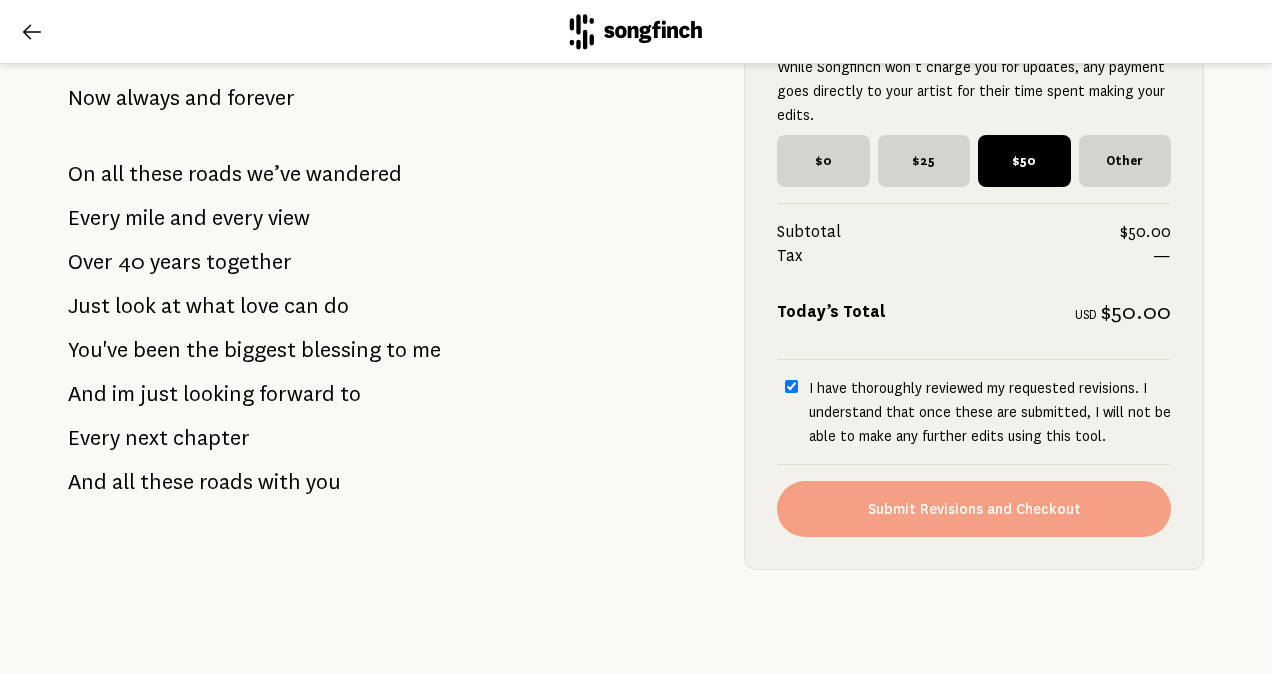 checkbox on "true" 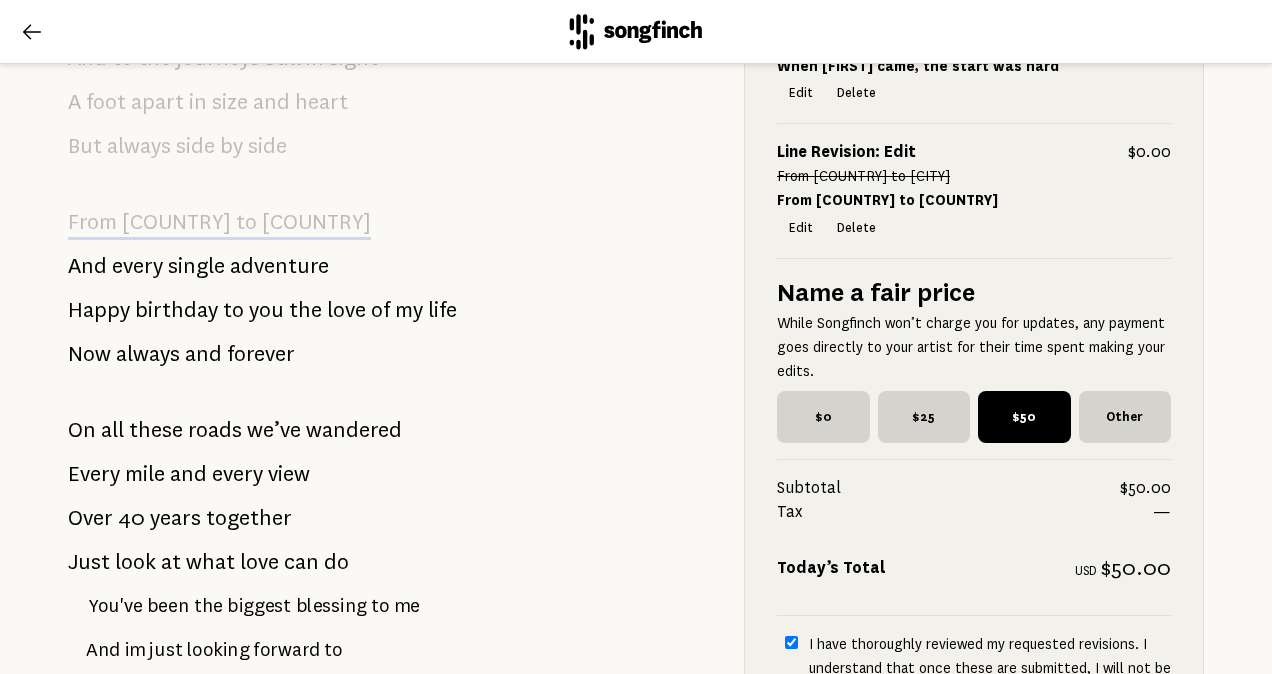 scroll, scrollTop: 2184, scrollLeft: 0, axis: vertical 